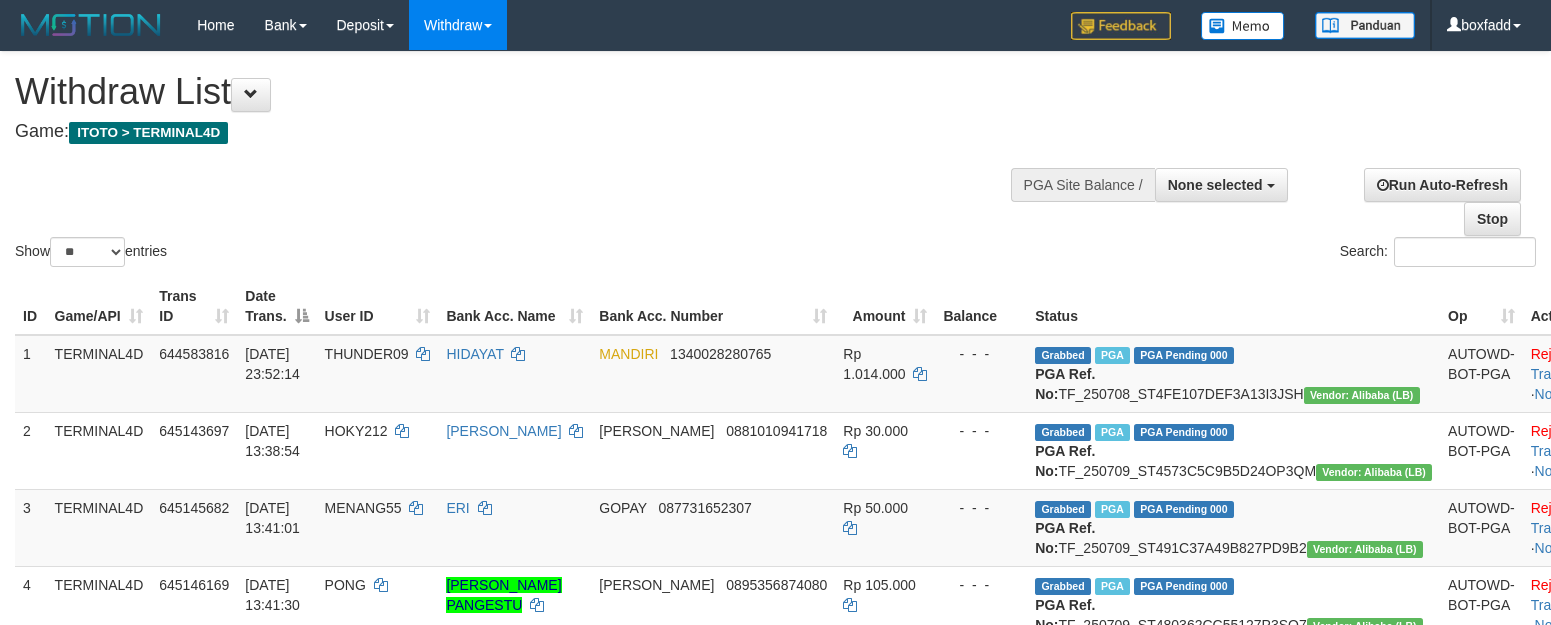 select 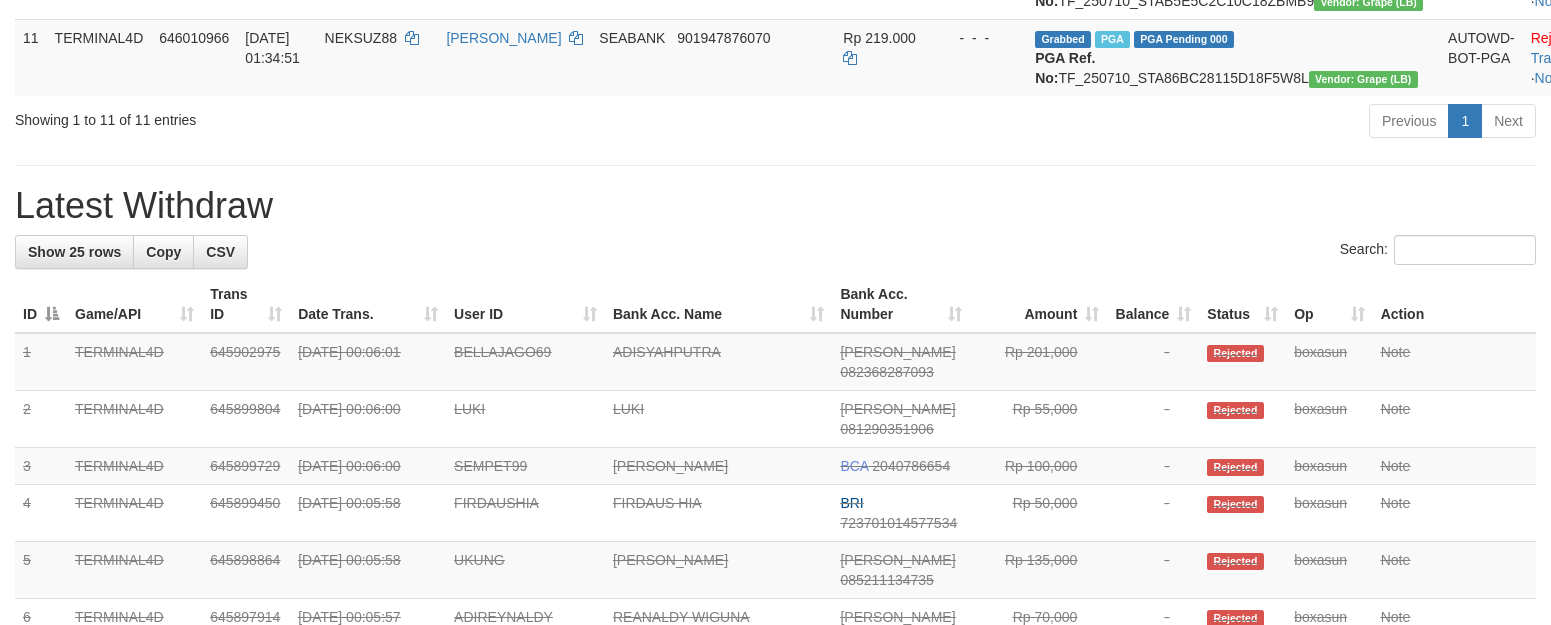 scroll, scrollTop: 1200, scrollLeft: 0, axis: vertical 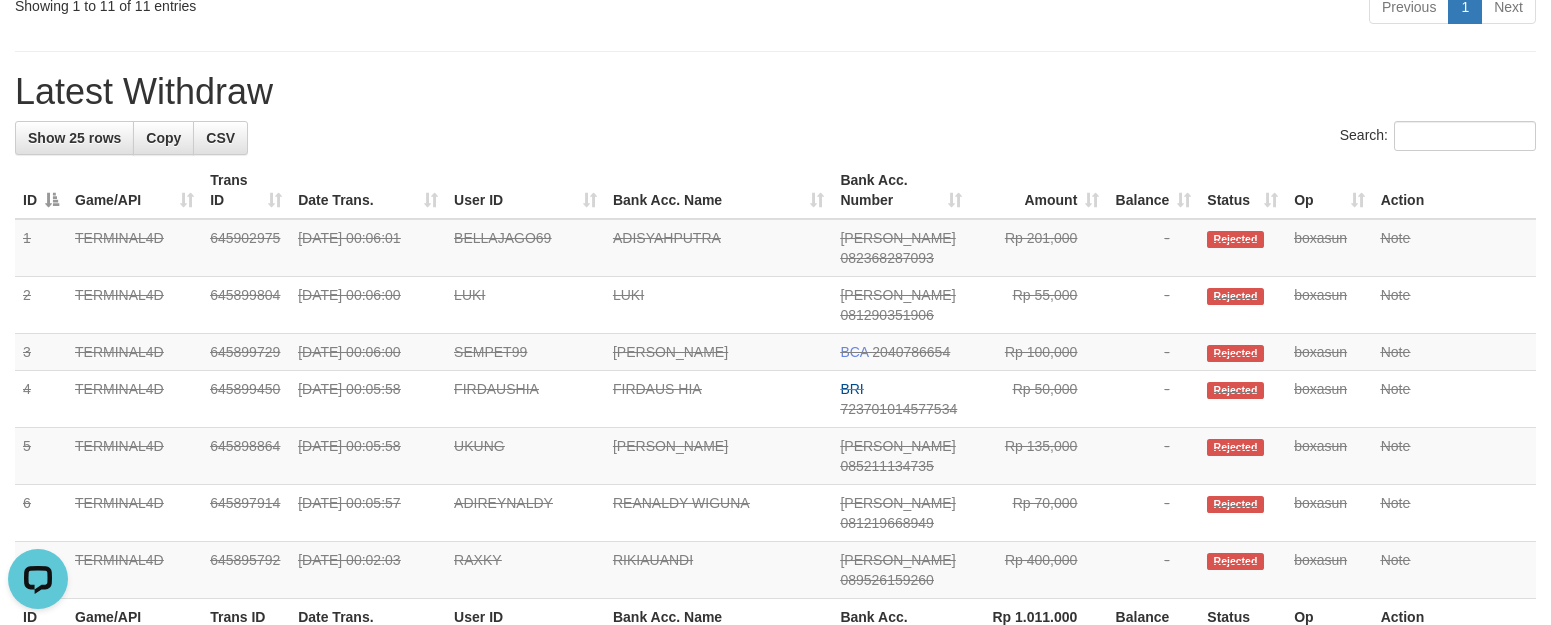 click on "NEKSUZ88" at bounding box center [361, -76] 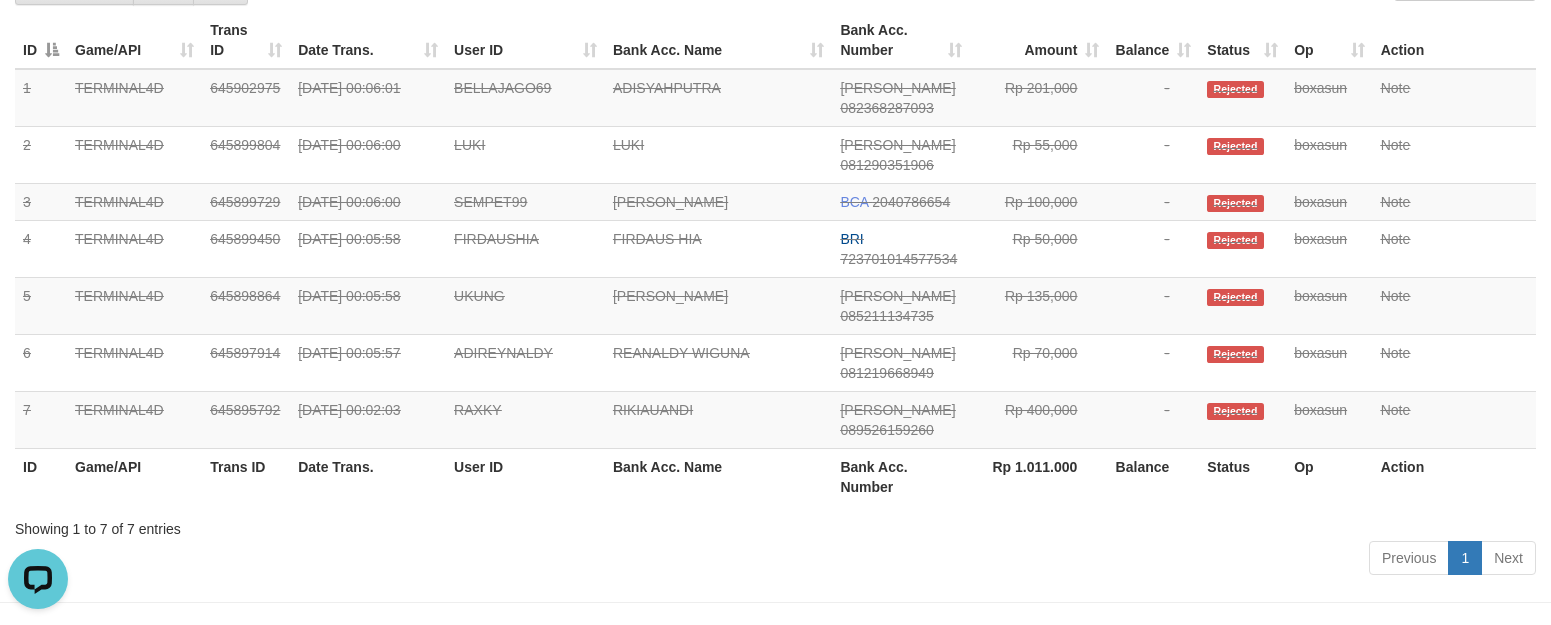 click on "**********" at bounding box center (775, -358) 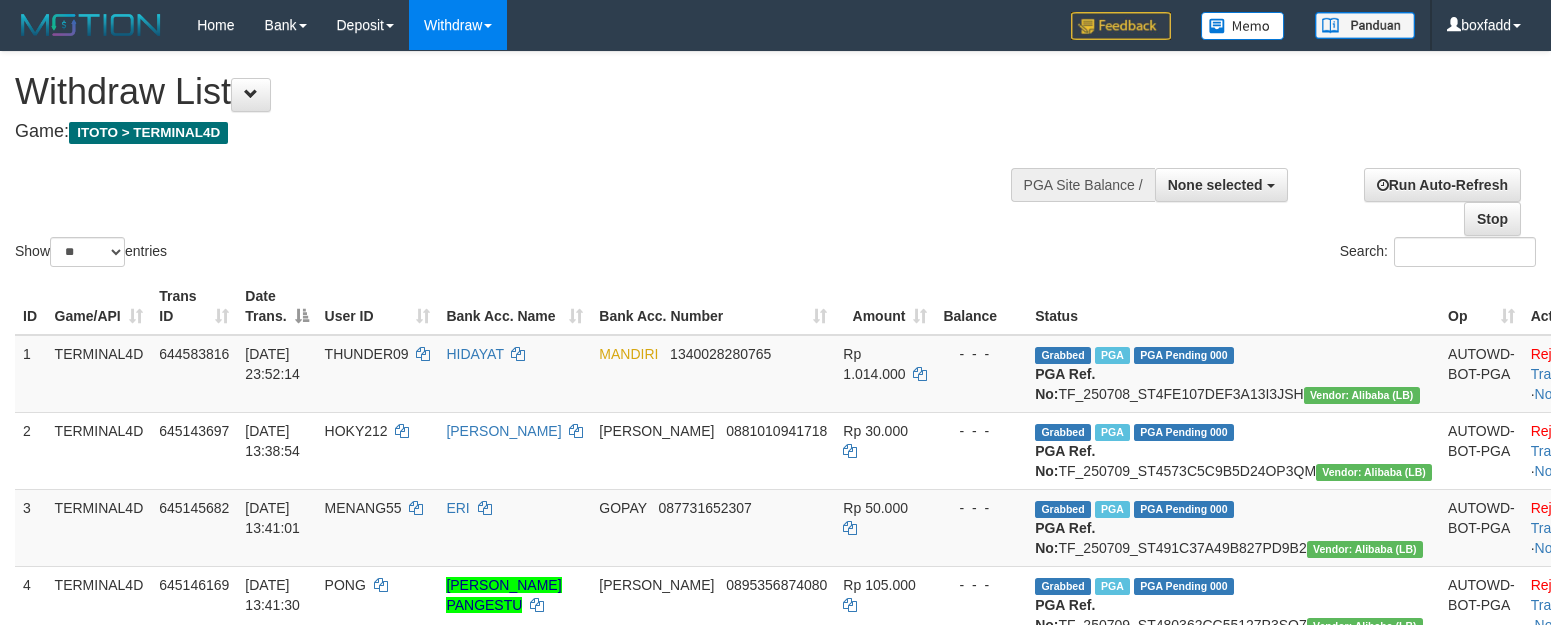 select 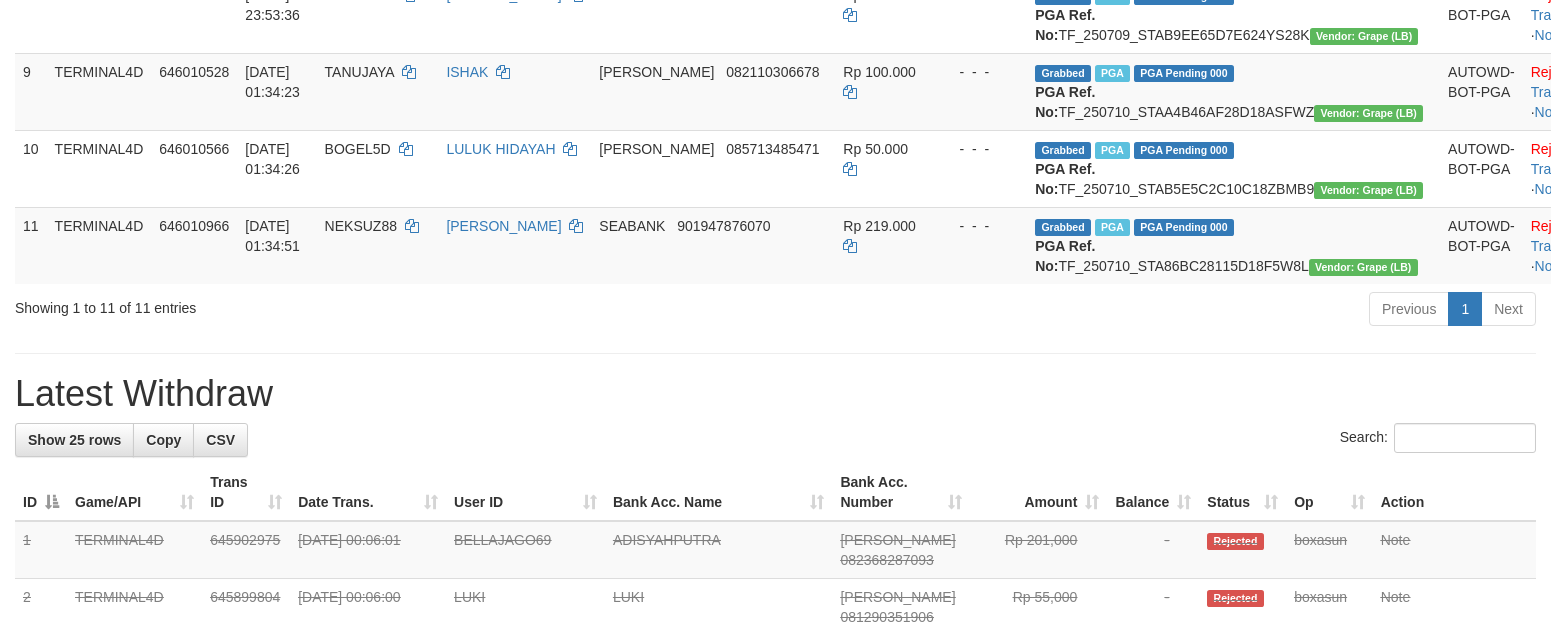 scroll, scrollTop: 900, scrollLeft: 0, axis: vertical 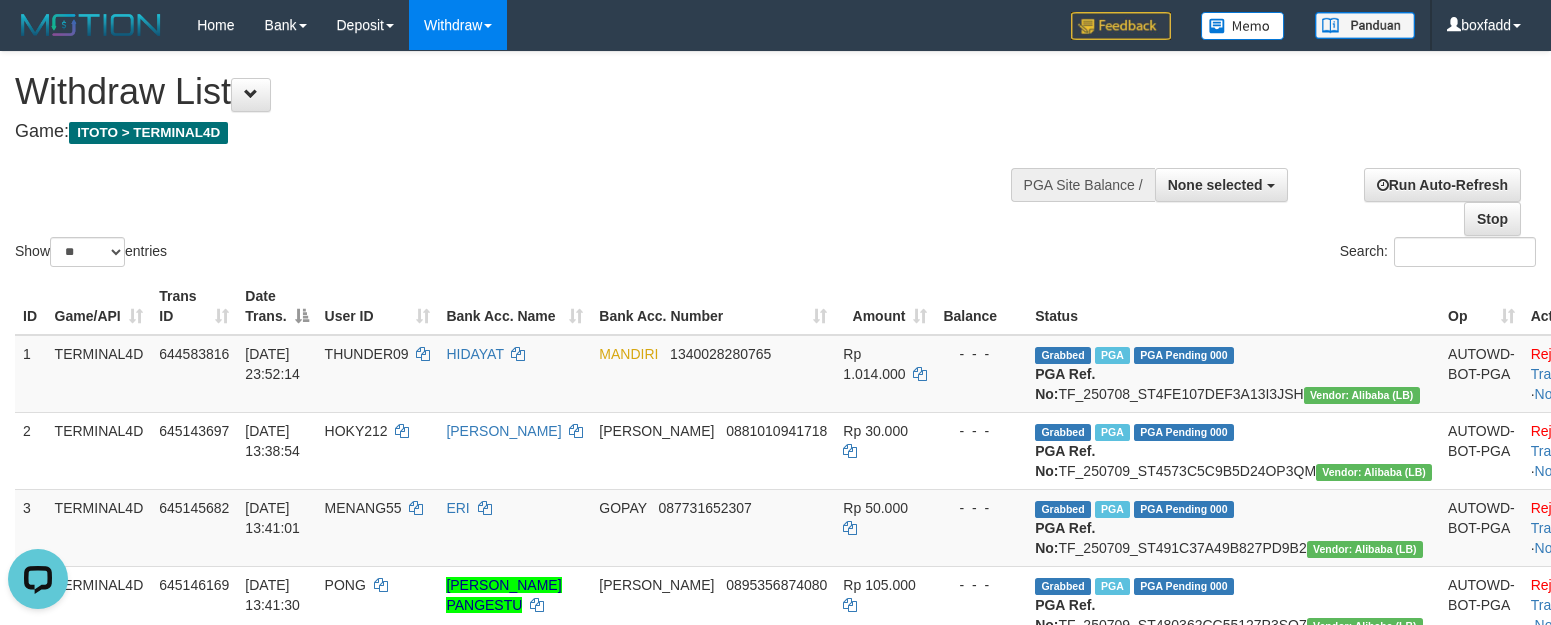 click on "Game:   ITOTO > TERMINAL4D" at bounding box center (514, 132) 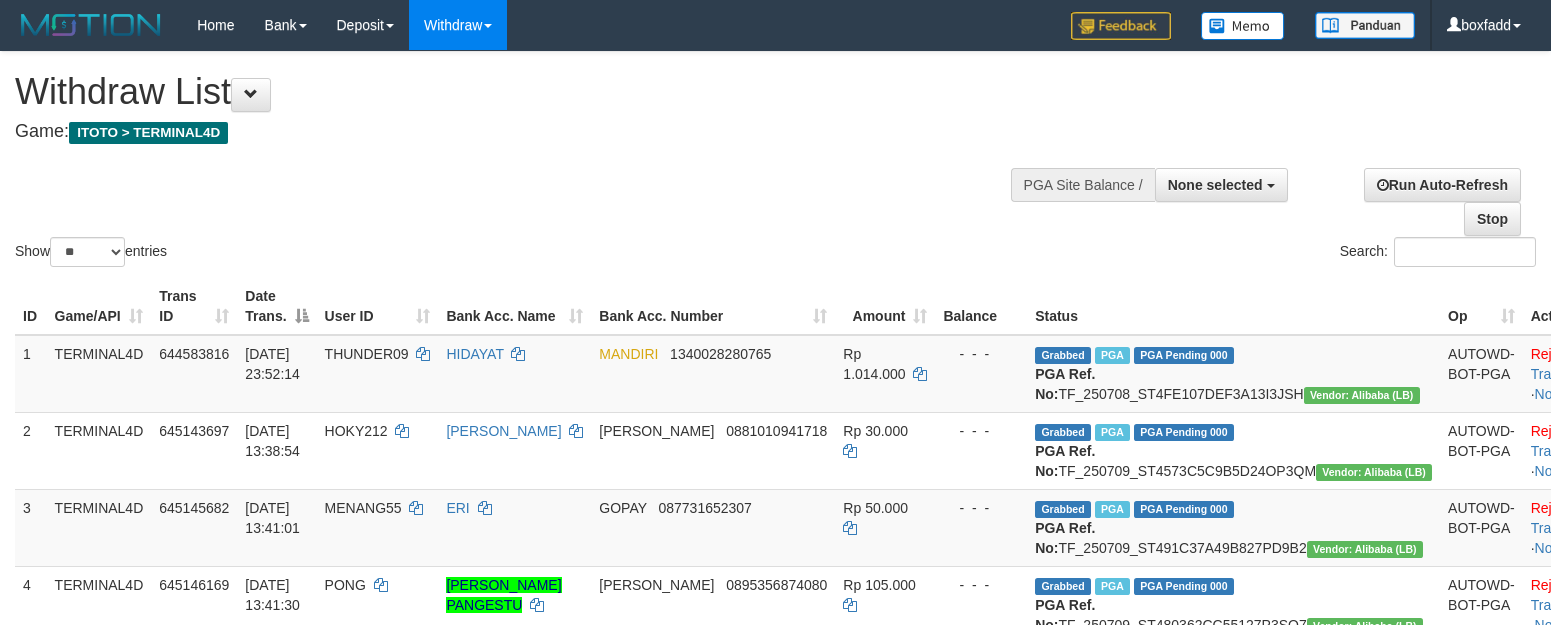 select 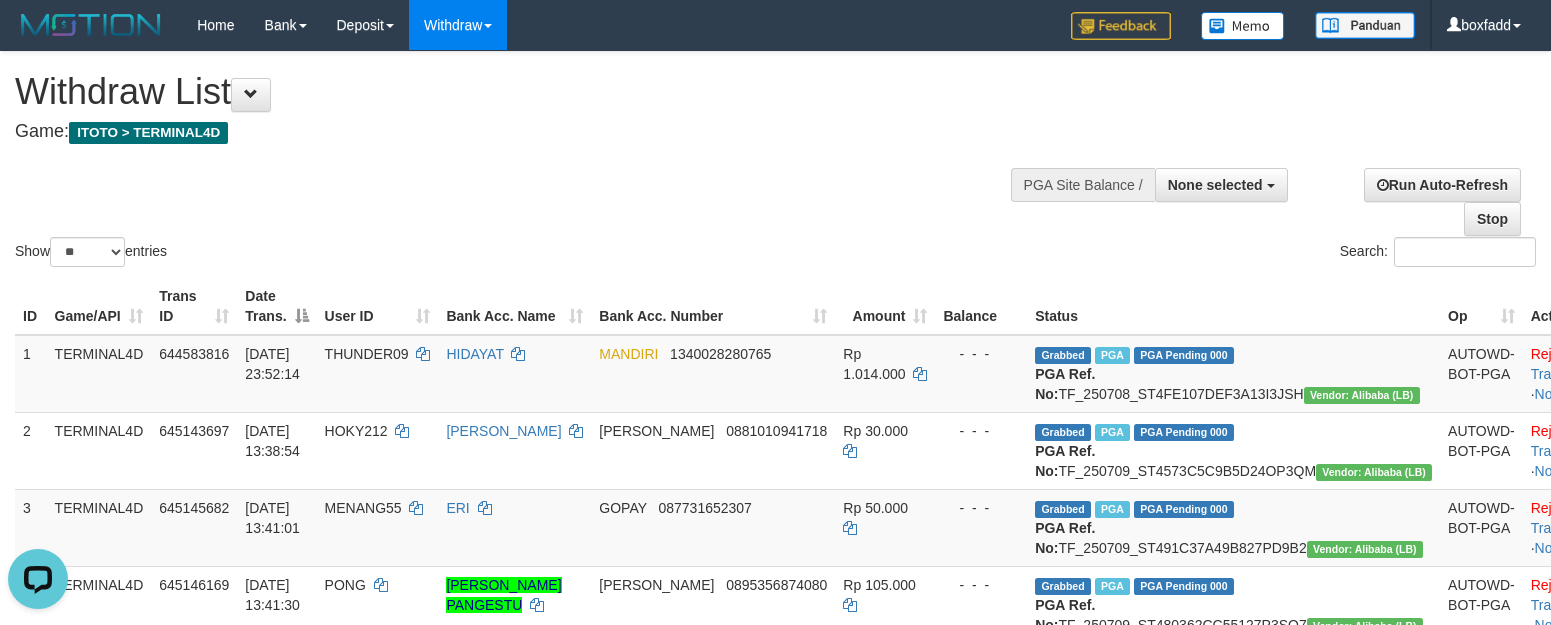 scroll, scrollTop: 0, scrollLeft: 0, axis: both 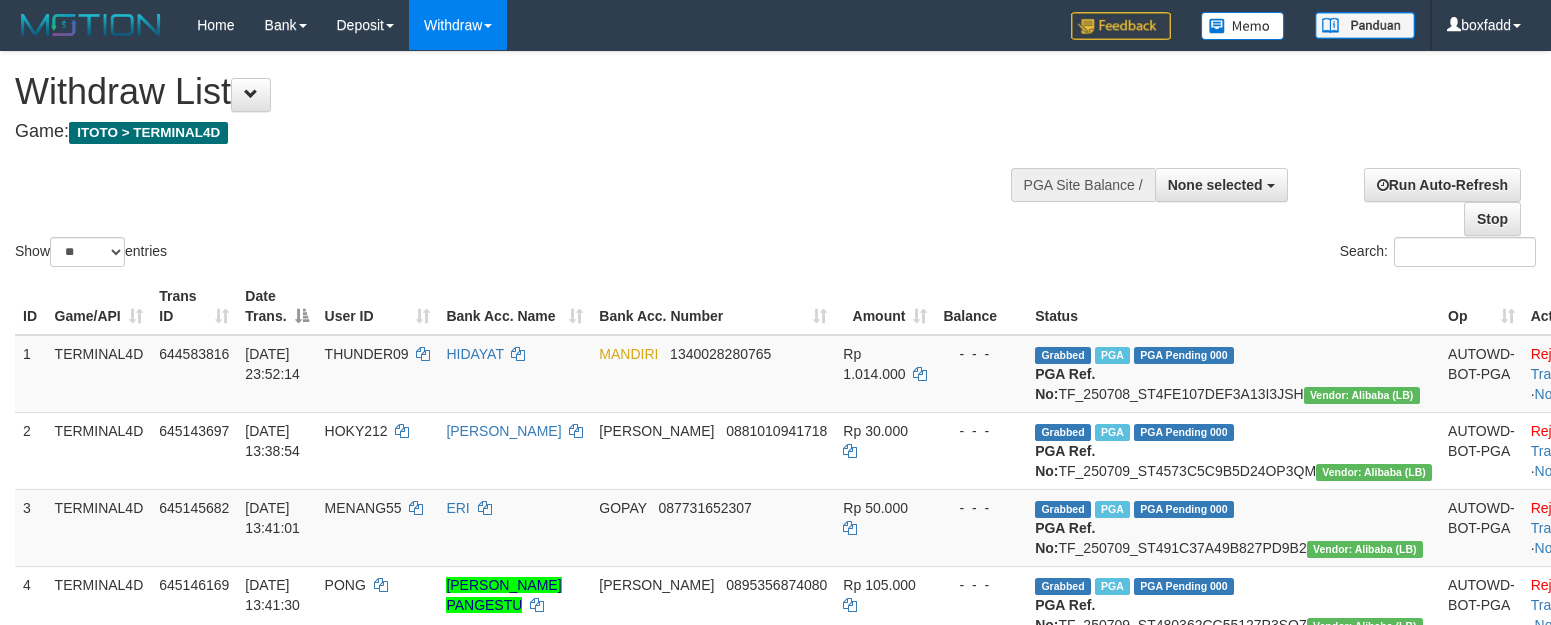 select 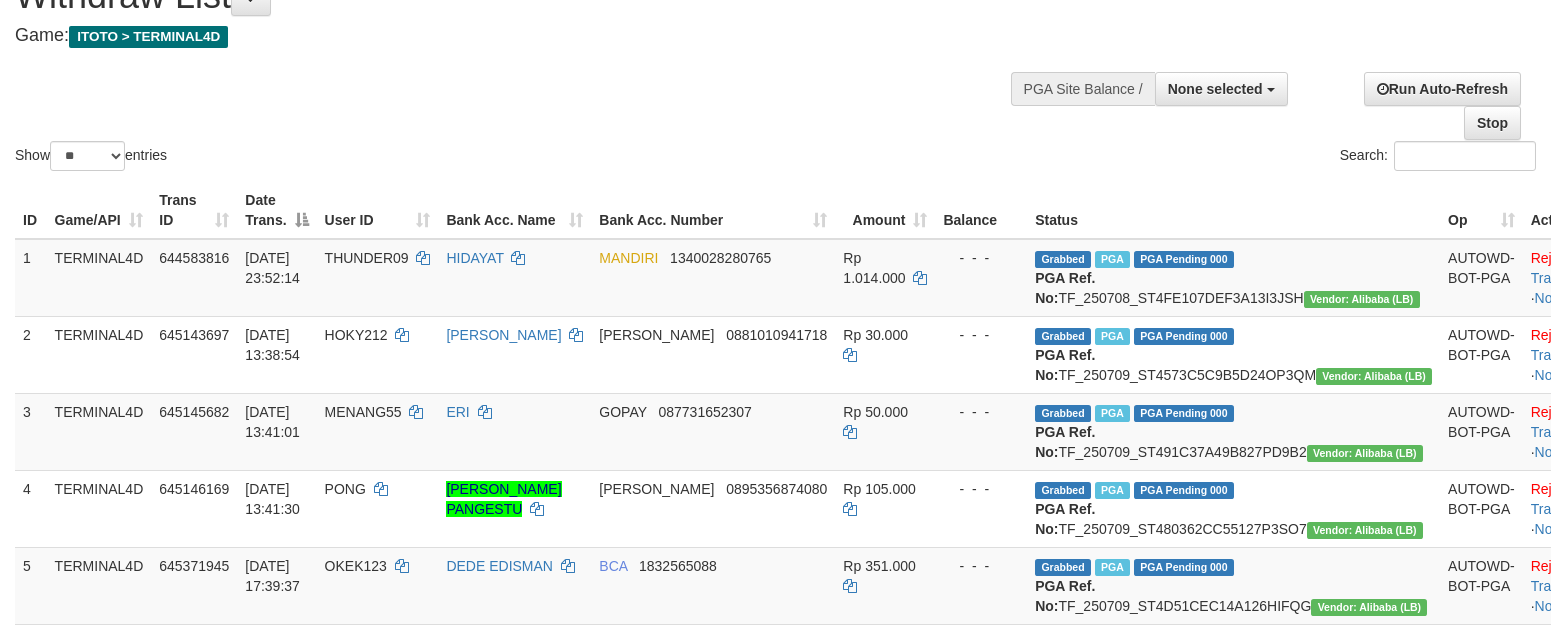 scroll, scrollTop: 150, scrollLeft: 0, axis: vertical 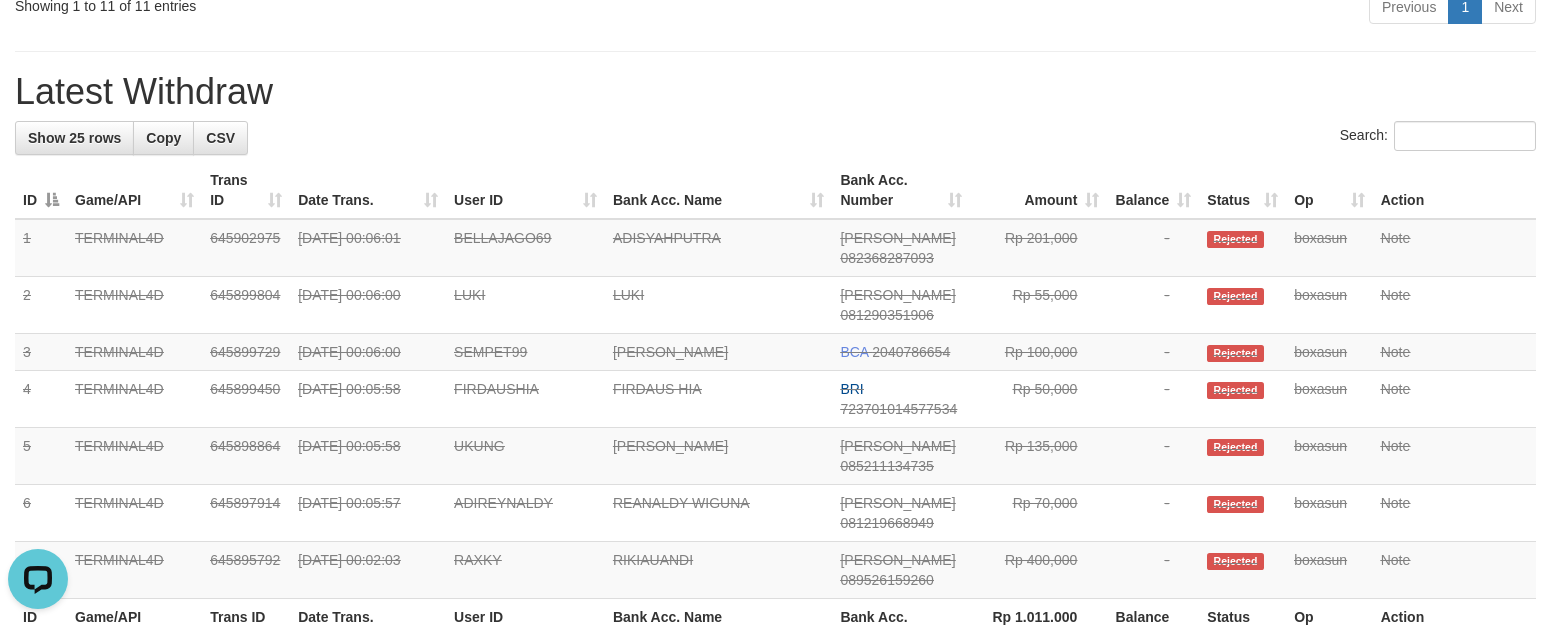 click on "Latest Withdraw" at bounding box center (775, 92) 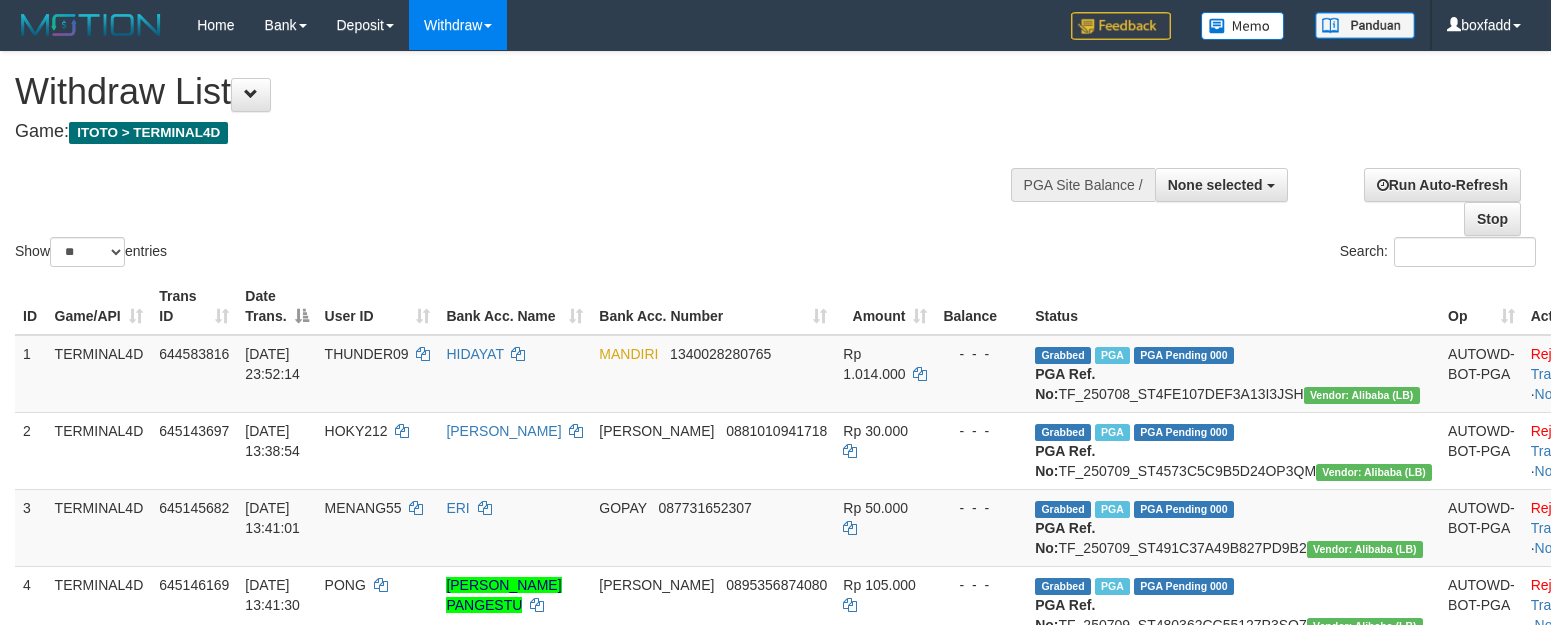 select 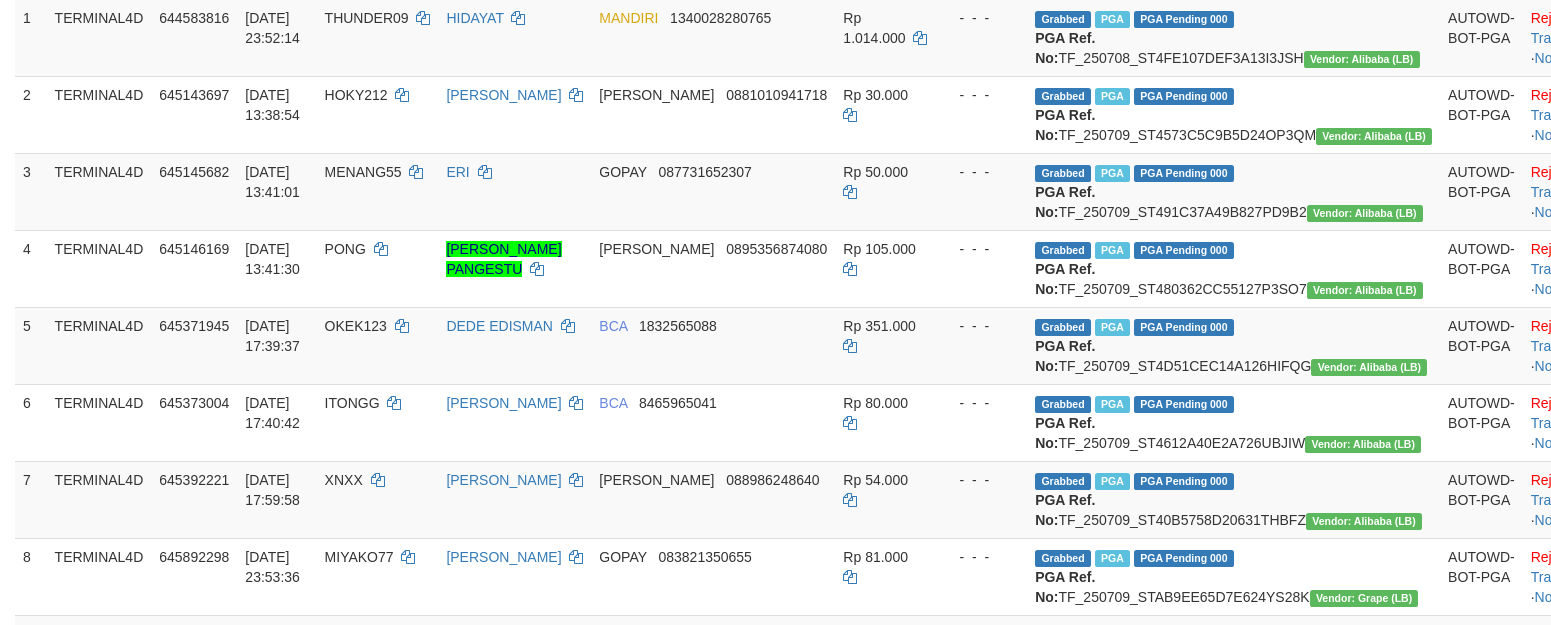 scroll, scrollTop: 0, scrollLeft: 0, axis: both 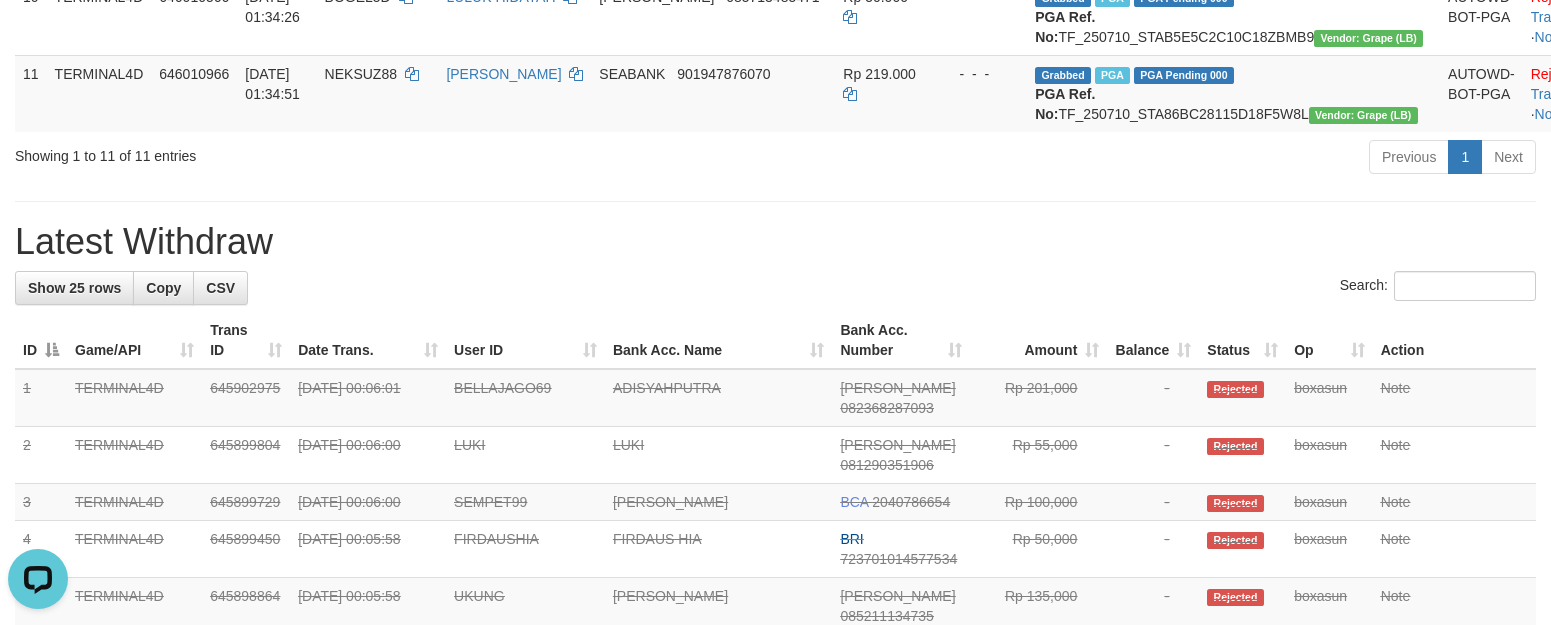 click on "Latest Withdraw" at bounding box center (775, 242) 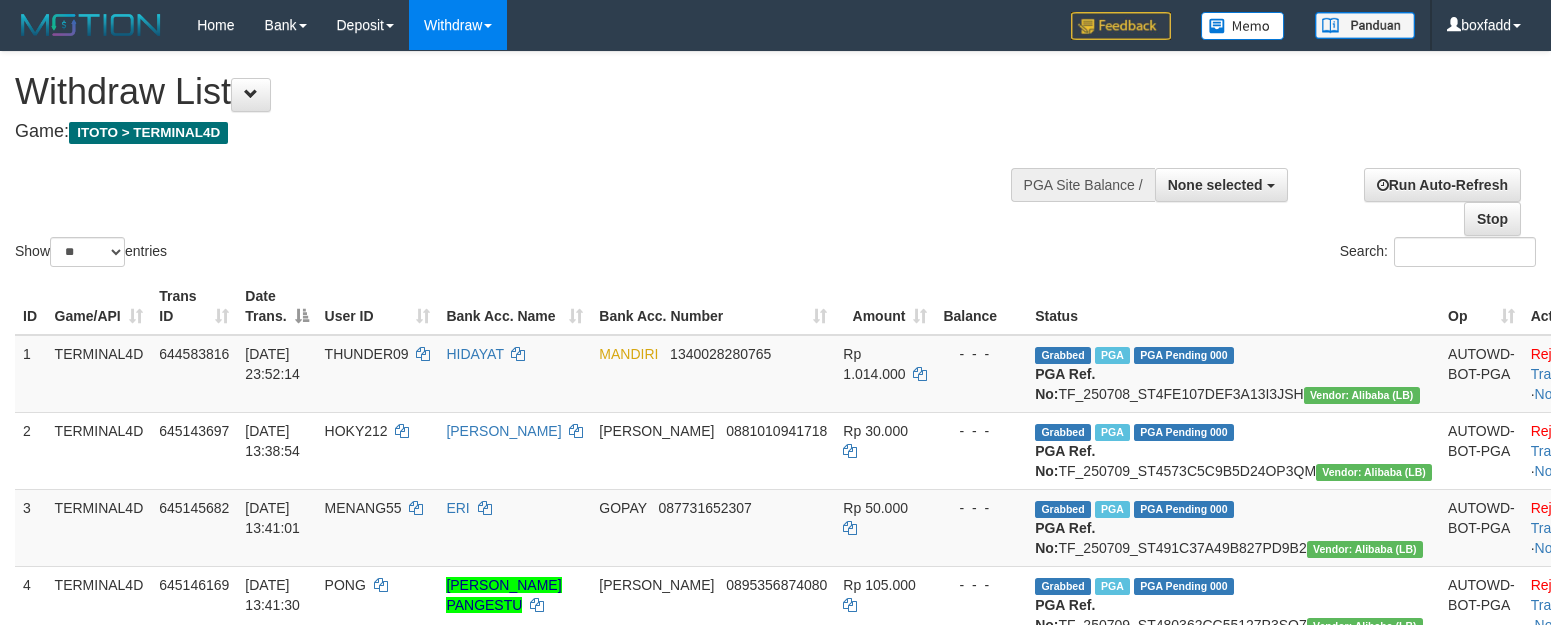 select 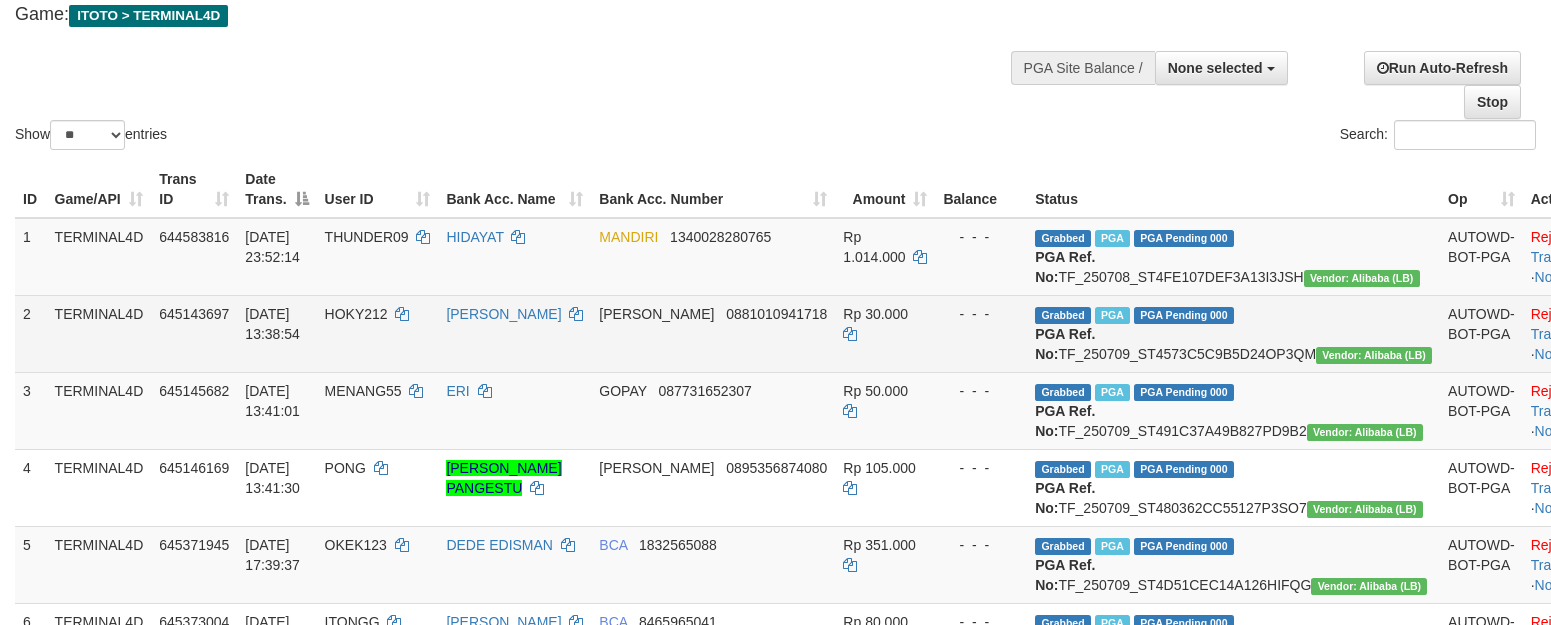 scroll, scrollTop: 0, scrollLeft: 0, axis: both 